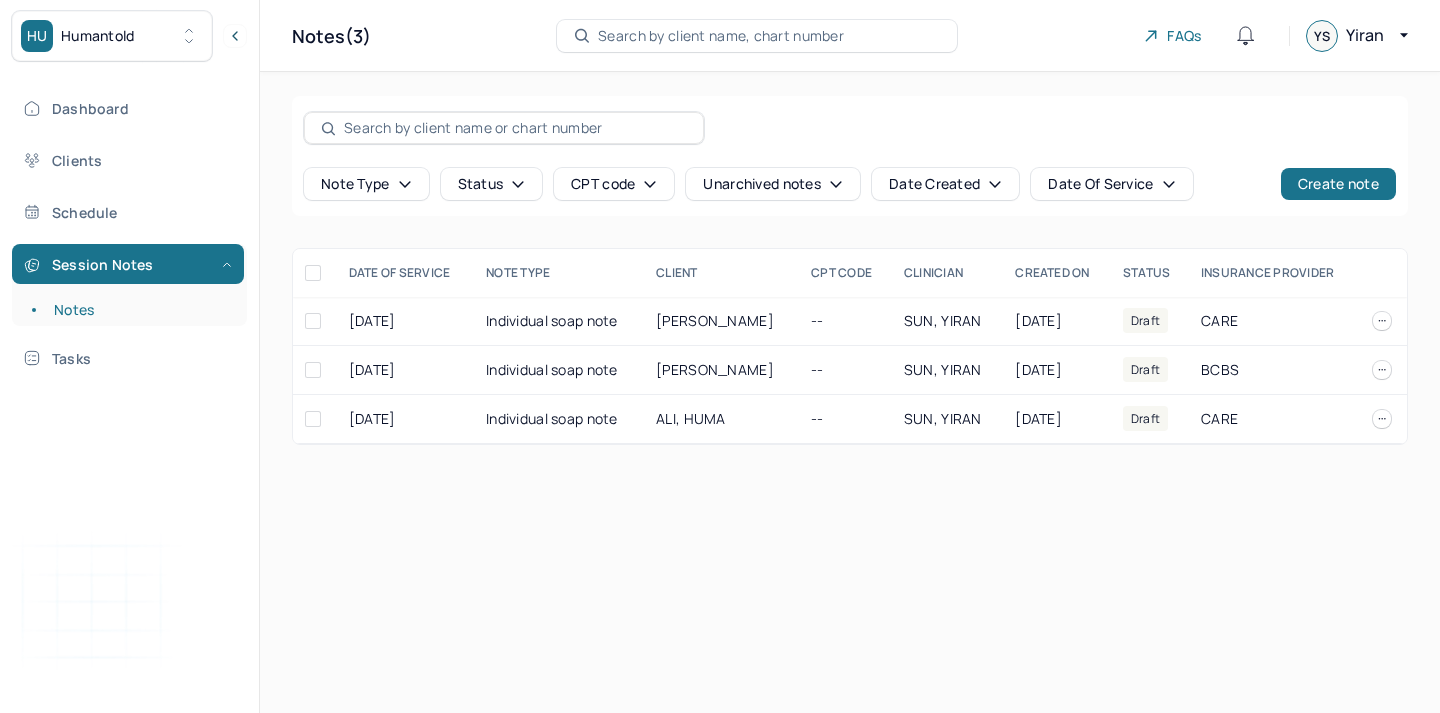 scroll, scrollTop: 0, scrollLeft: 0, axis: both 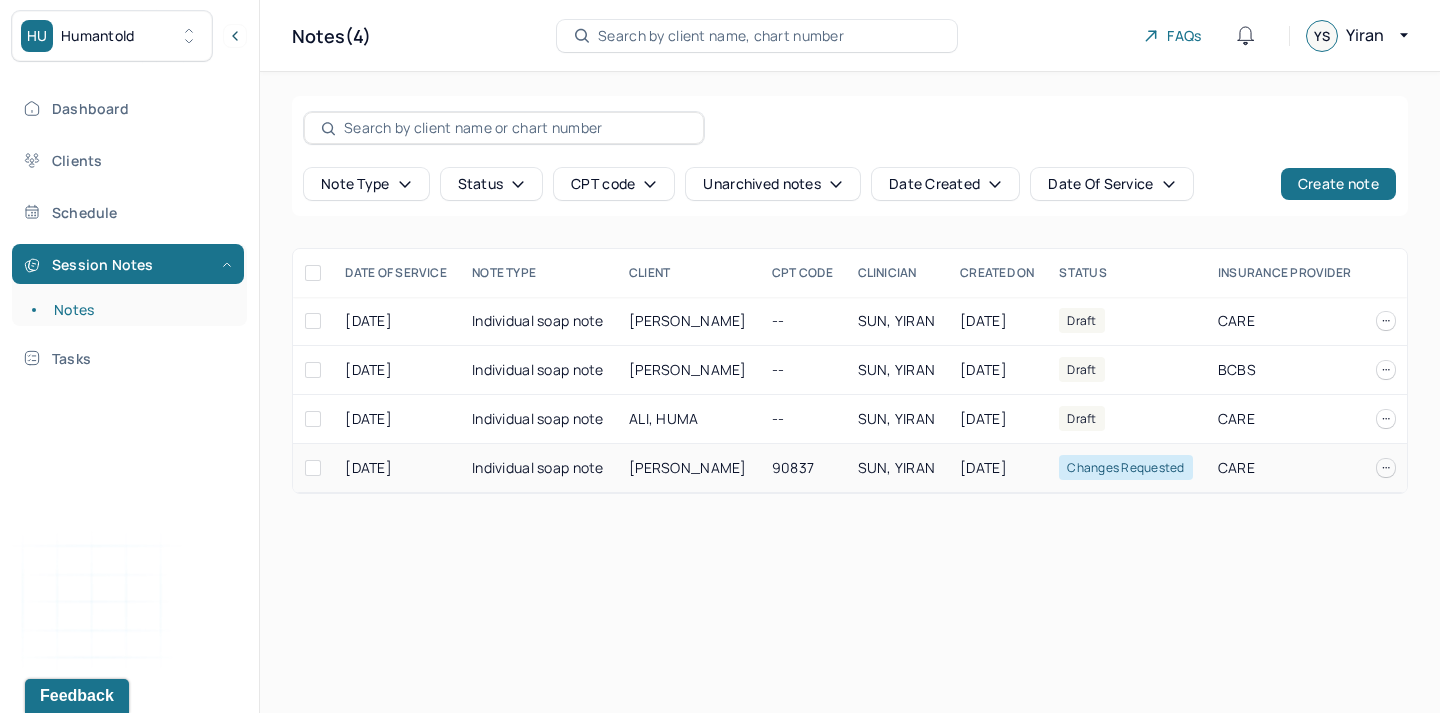 click on "[DATE]" at bounding box center (396, 468) 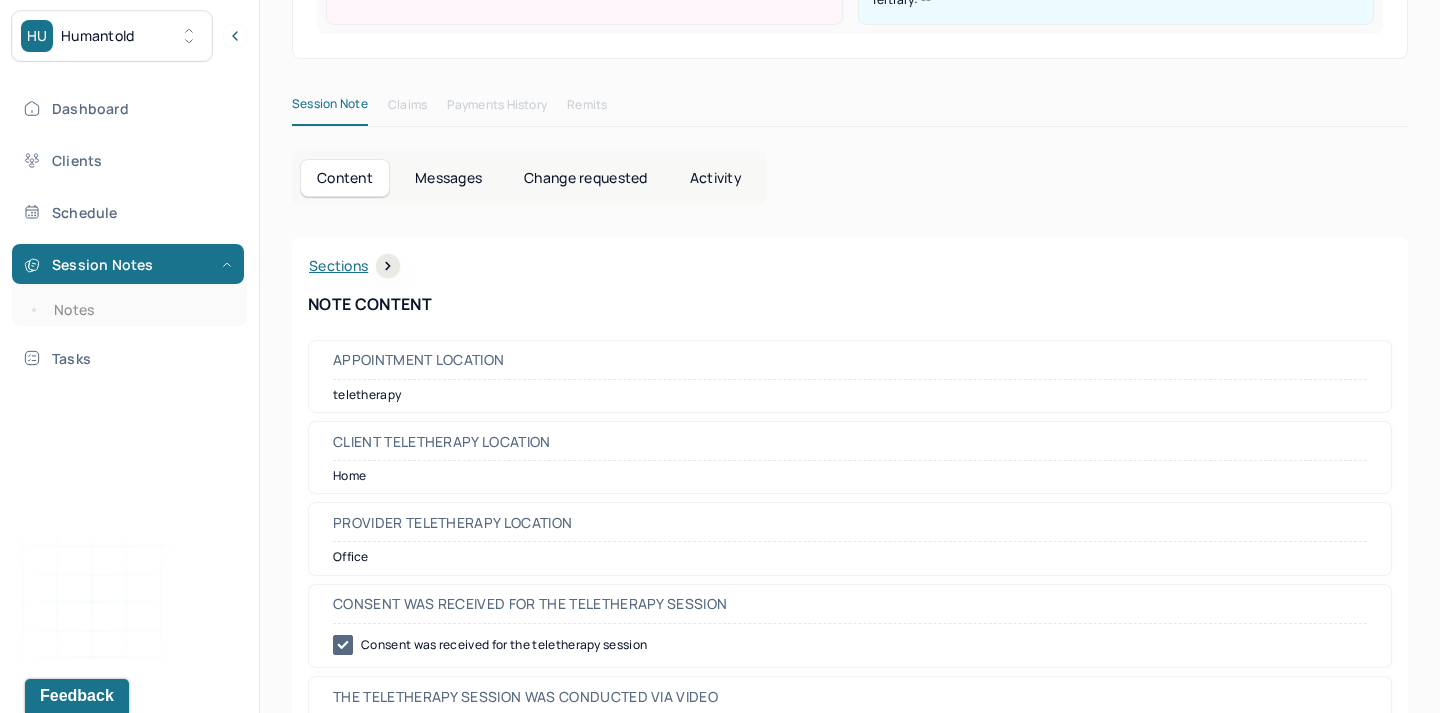 scroll, scrollTop: 177, scrollLeft: 0, axis: vertical 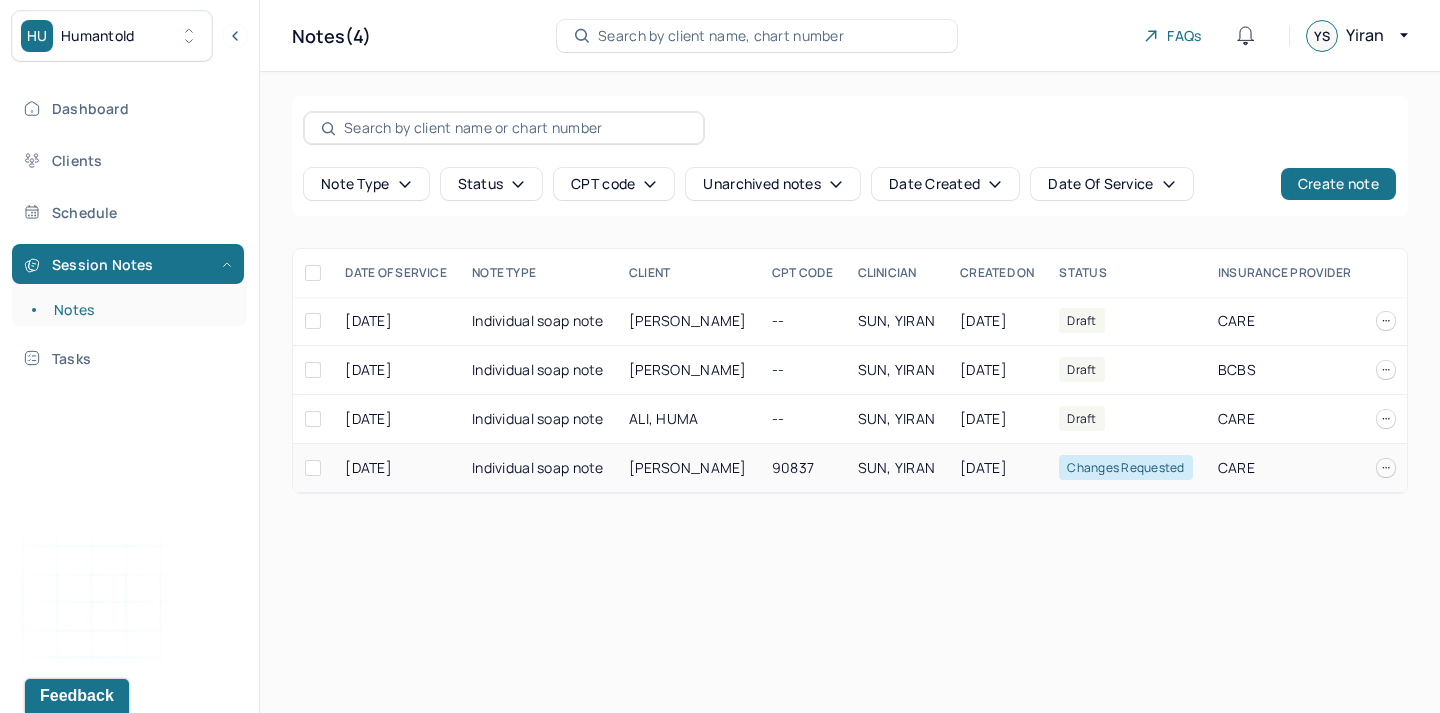 click on "90837" at bounding box center [803, 468] 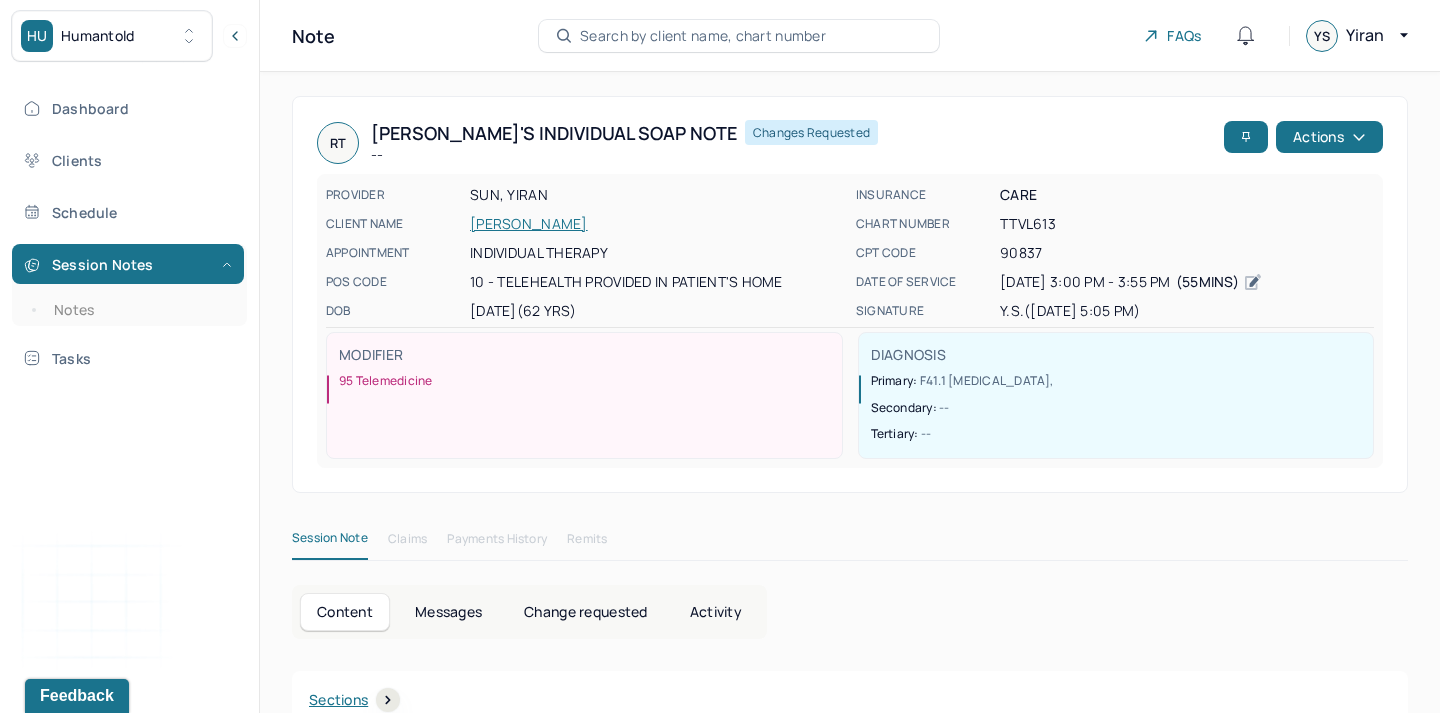 click on "Activity" at bounding box center (716, 612) 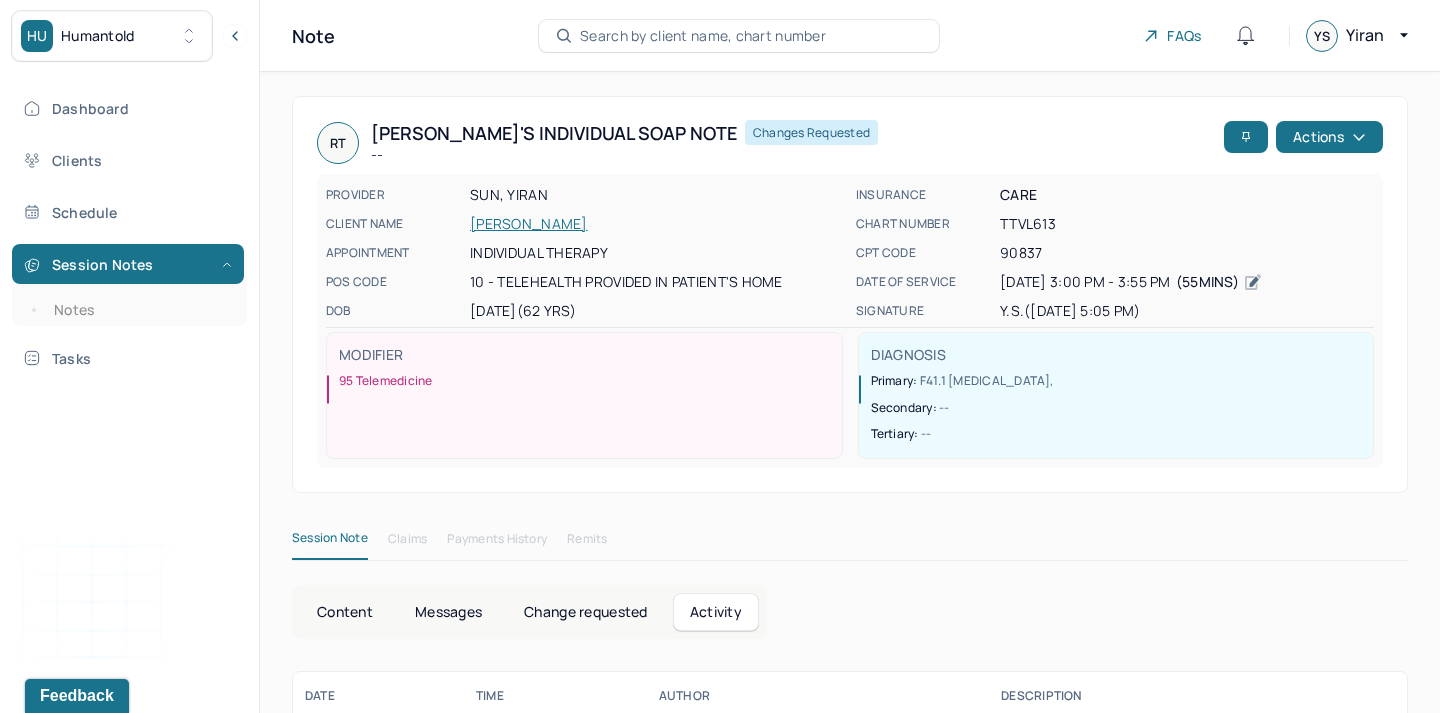 scroll, scrollTop: 303, scrollLeft: 0, axis: vertical 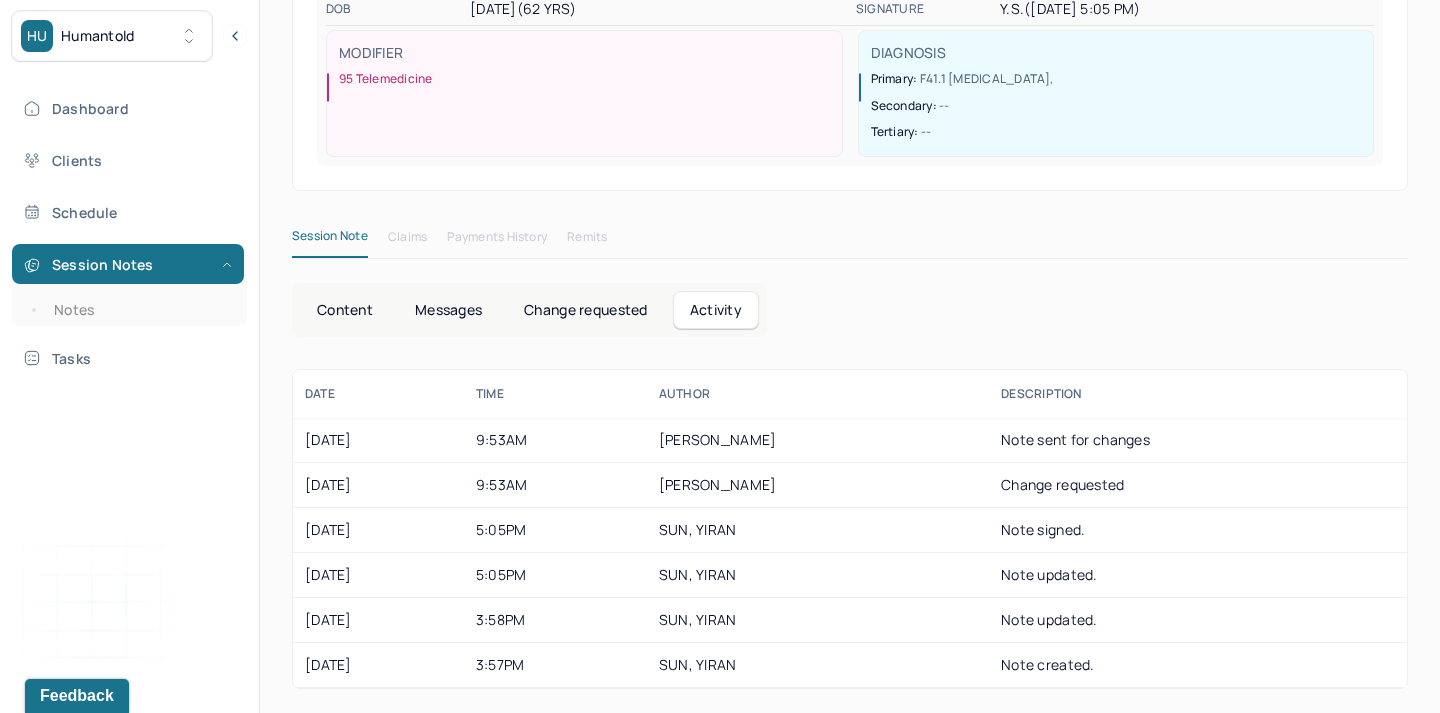 click on "date Time AUTHOR DESCRIPTION [DATE] 9:53AM [PERSON_NAME]  Note sent for changes [DATE] 9:53AM [PERSON_NAME]  Change requested [DATE] 5:05PM SUN, YIRAN Note signed. [DATE] 5:05PM SUN, YIRAN Note updated. [DATE] 3:58PM SUN, YIRAN Note updated. [DATE] 3:57PM SUN, YIRAN Note created." at bounding box center [850, 529] 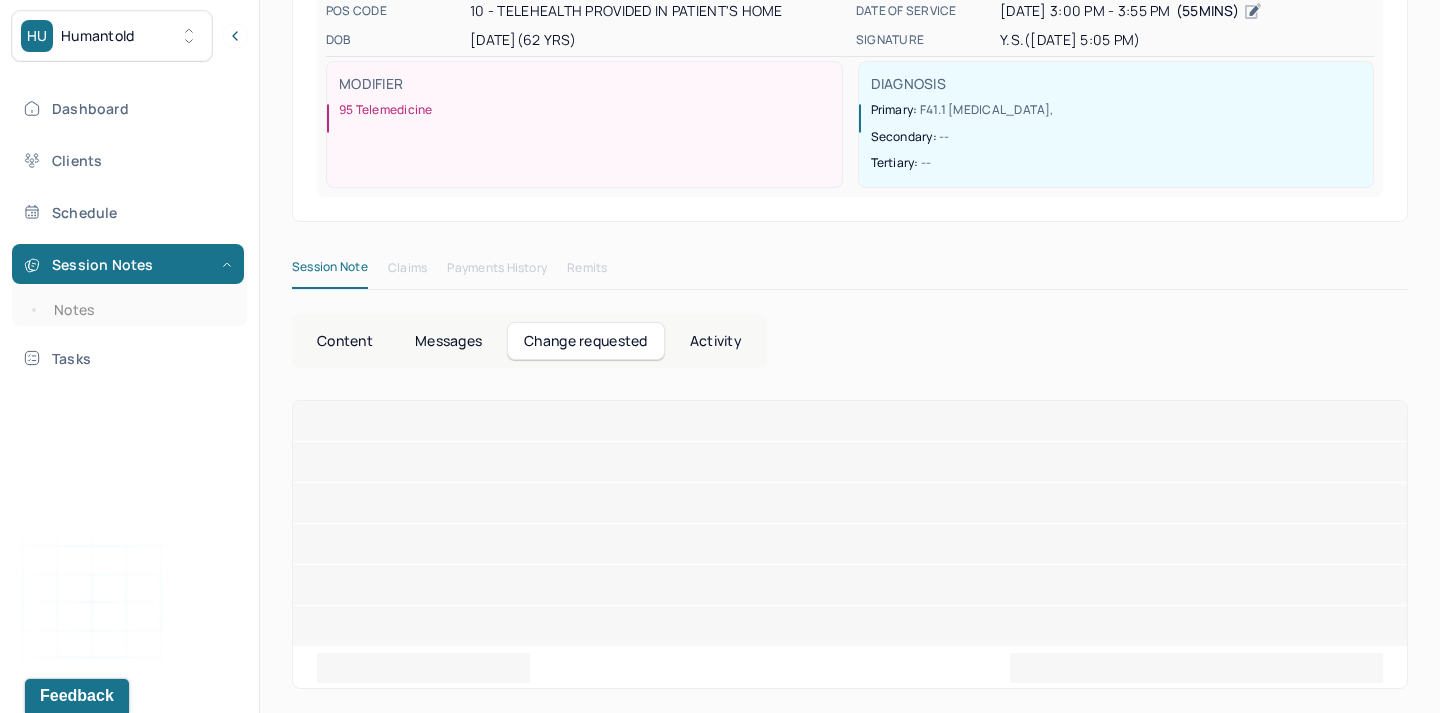 scroll, scrollTop: 96, scrollLeft: 0, axis: vertical 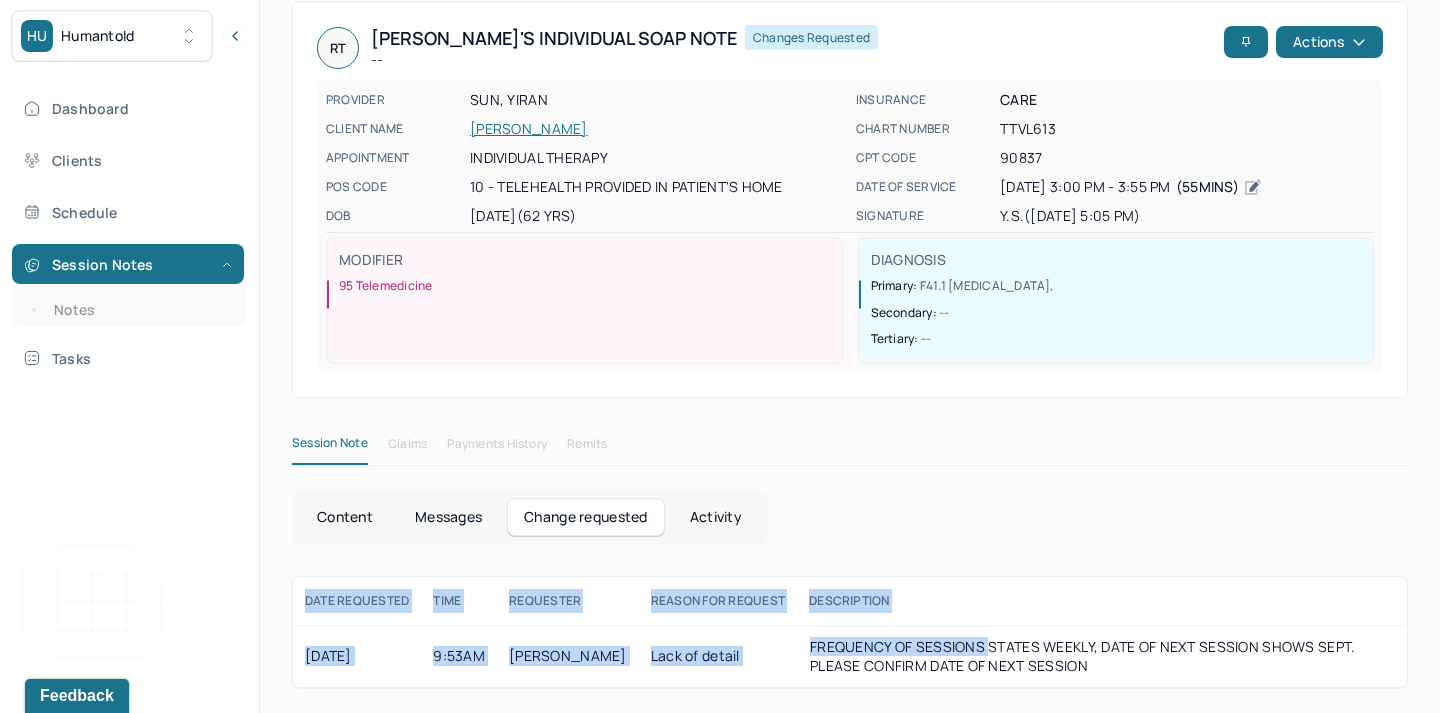 drag, startPoint x: 978, startPoint y: 649, endPoint x: 1001, endPoint y: 690, distance: 47.010635 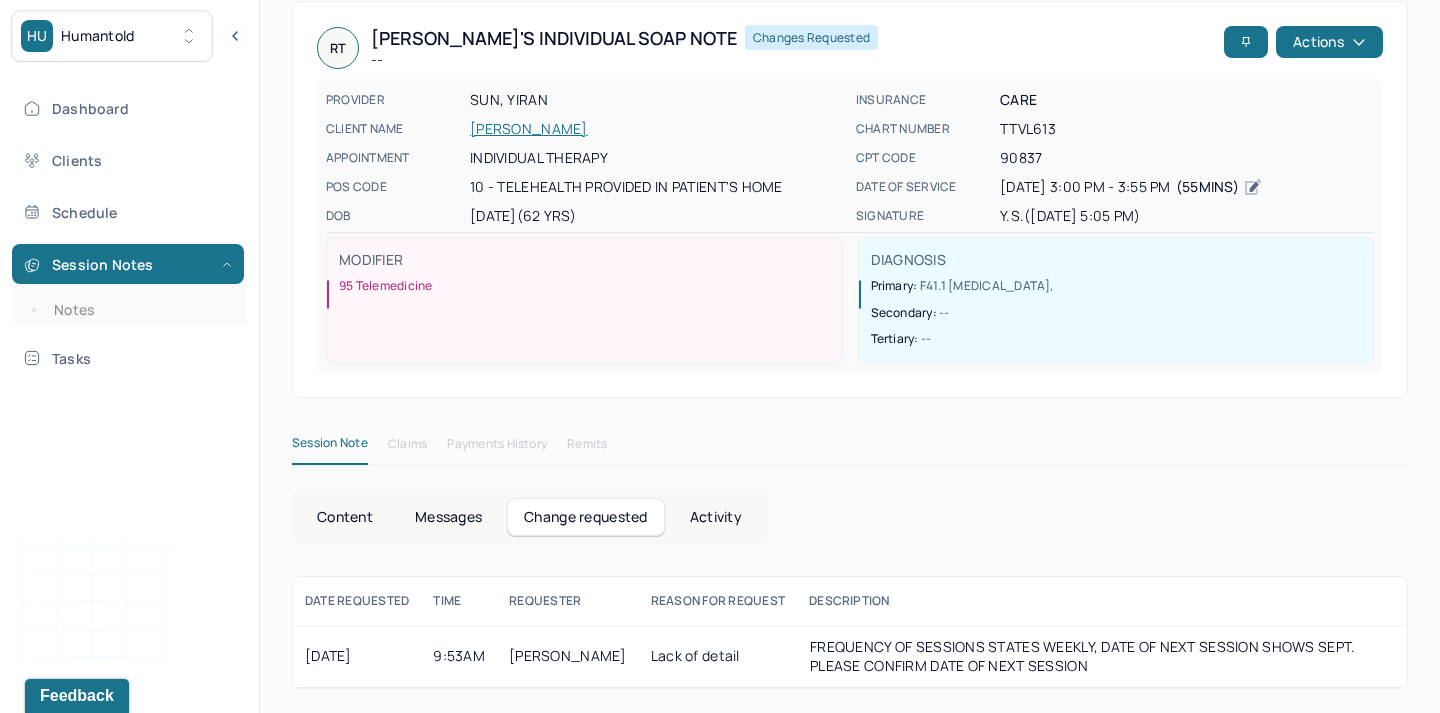 drag, startPoint x: 1052, startPoint y: 677, endPoint x: 1052, endPoint y: 610, distance: 67 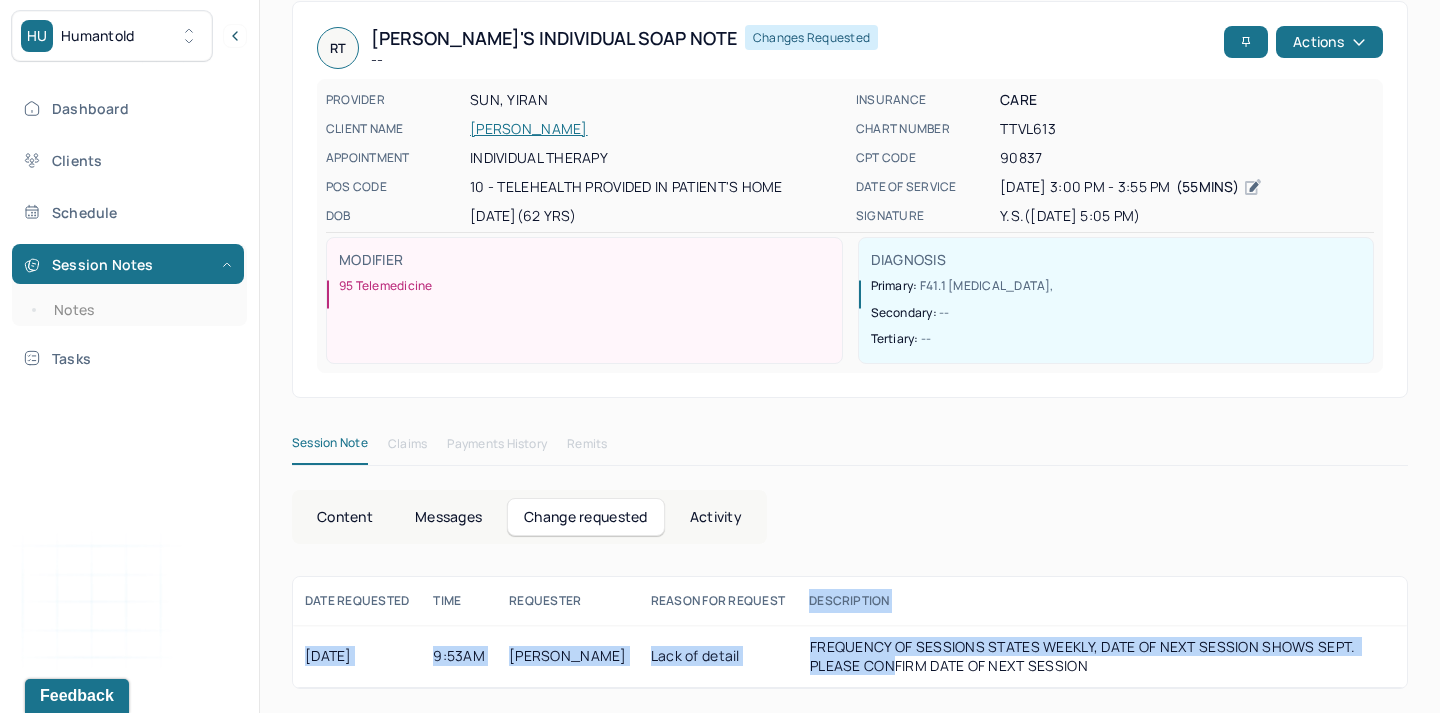 drag, startPoint x: 792, startPoint y: 598, endPoint x: 832, endPoint y: 664, distance: 77.175125 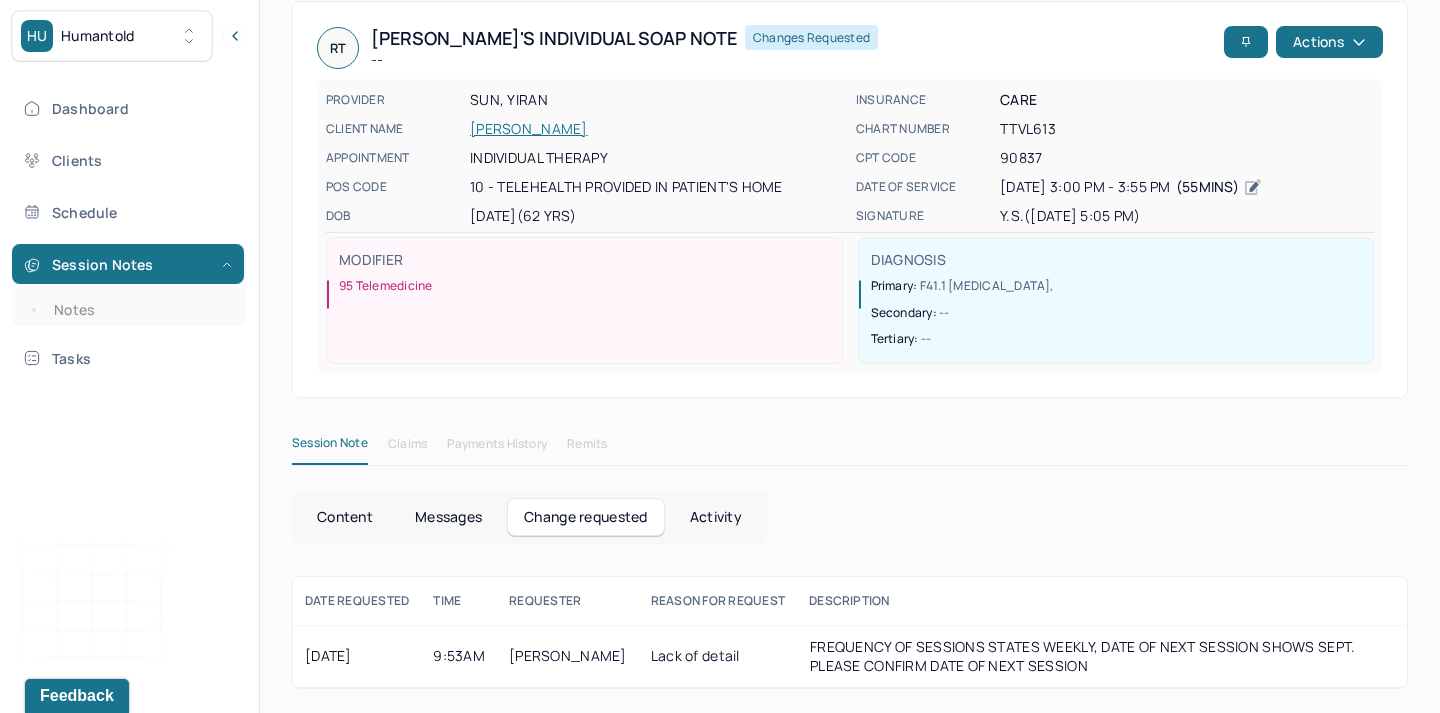 click on "Content" at bounding box center [345, 517] 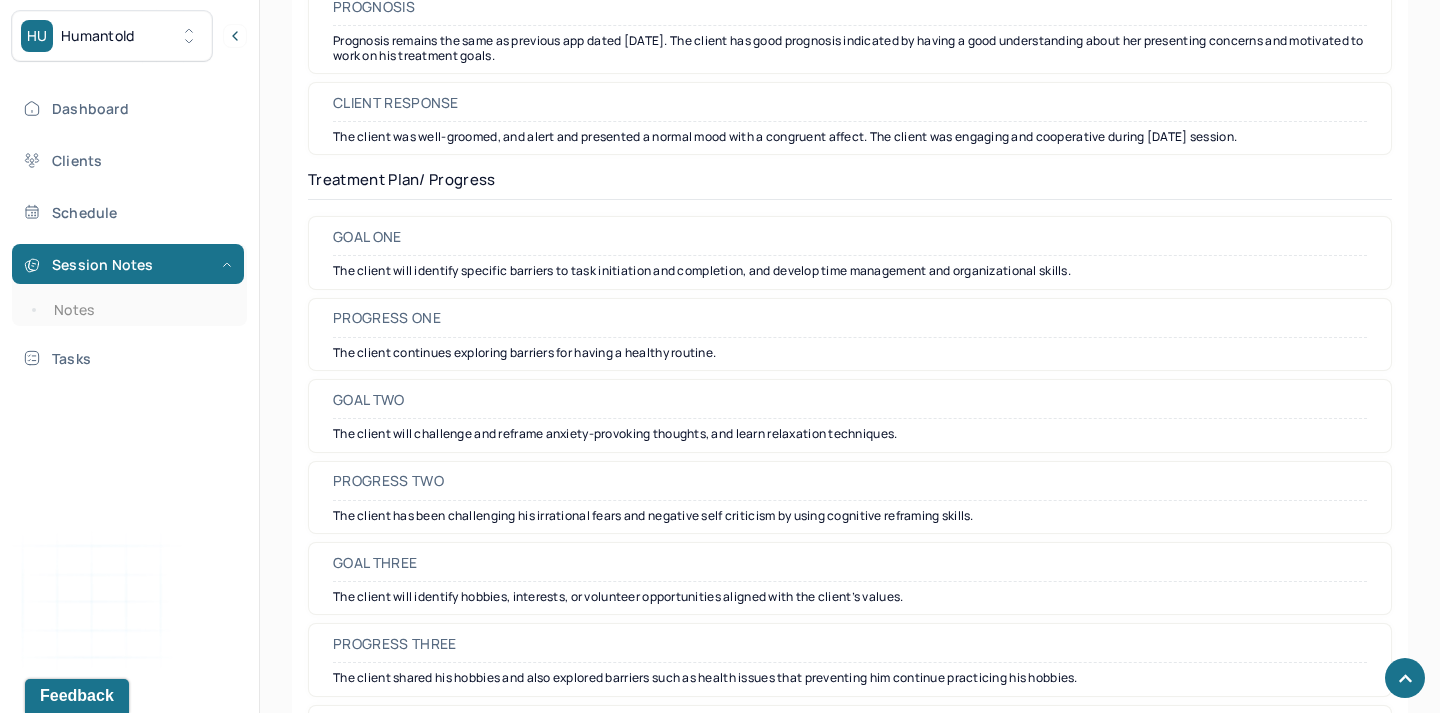scroll, scrollTop: 3102, scrollLeft: 0, axis: vertical 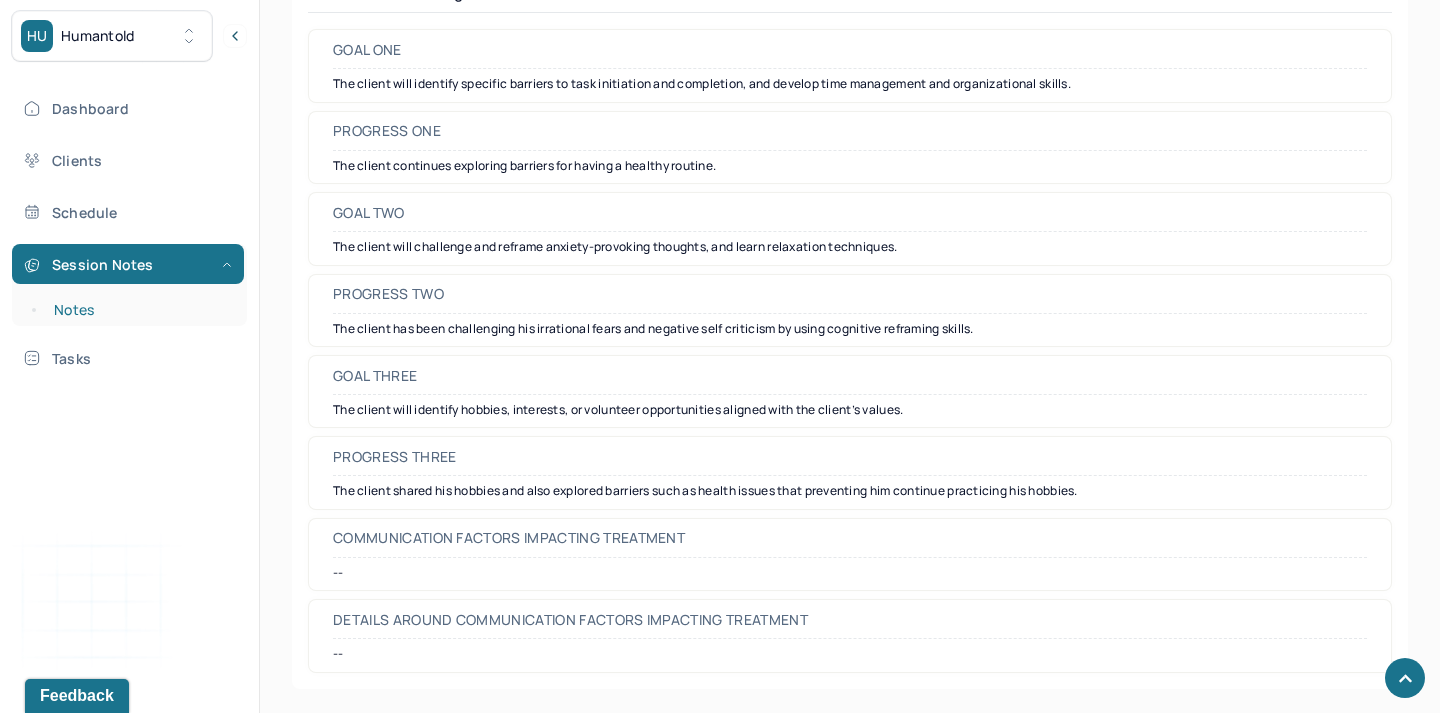 click on "Notes" at bounding box center (139, 310) 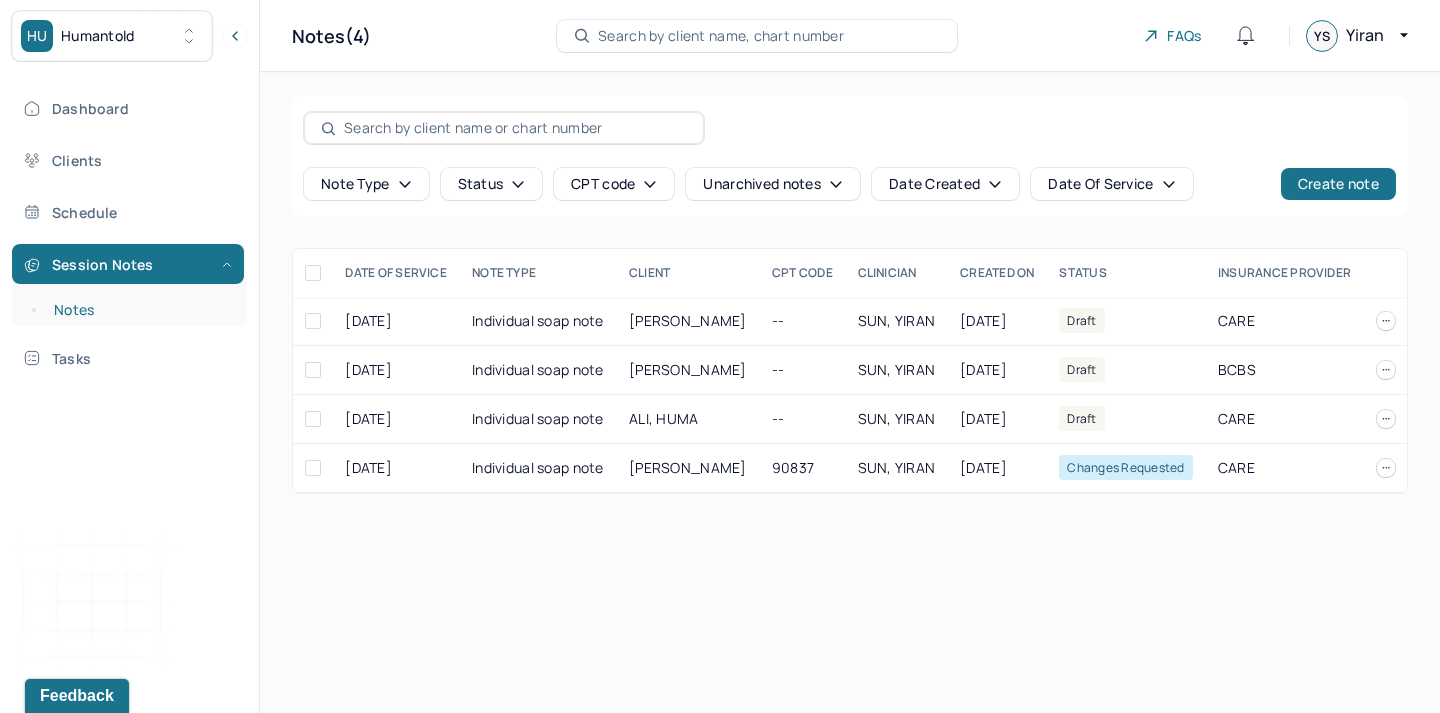 scroll, scrollTop: 0, scrollLeft: 0, axis: both 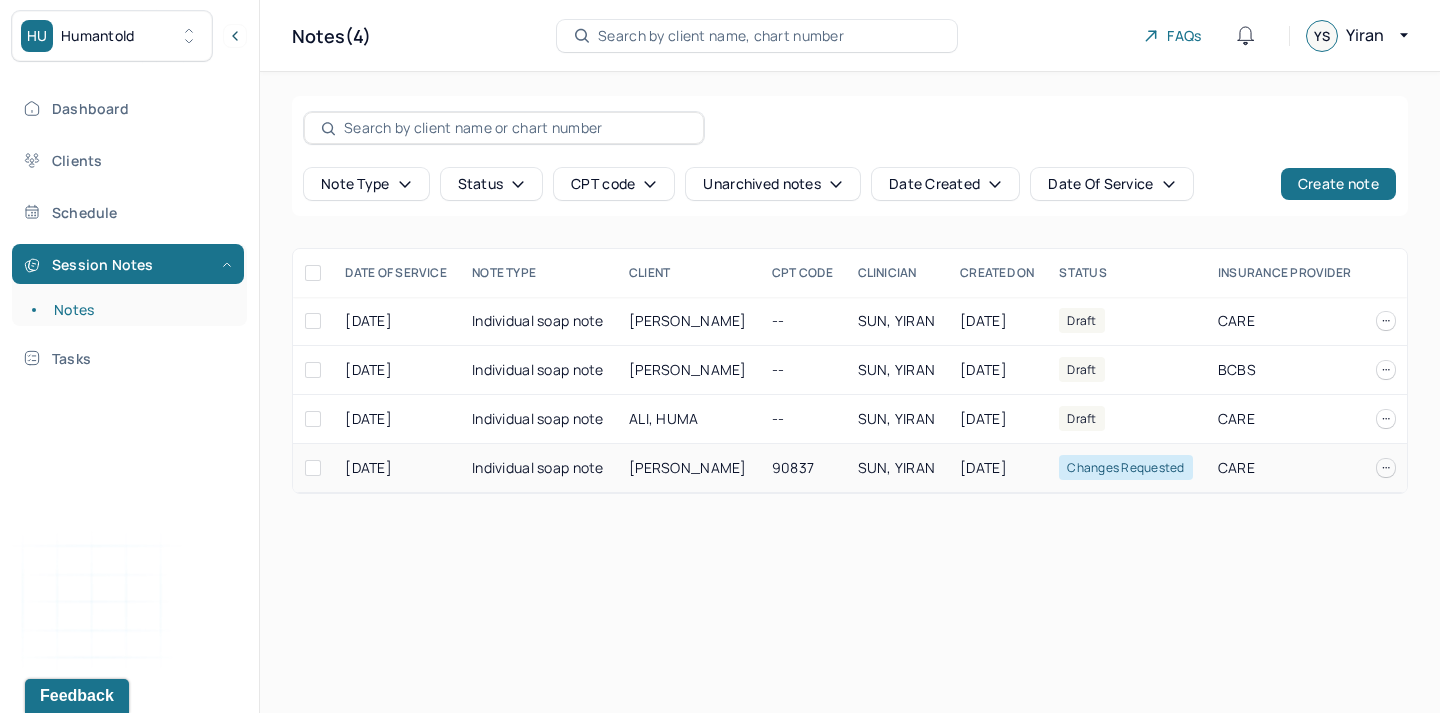click on "CARE" at bounding box center [1285, 468] 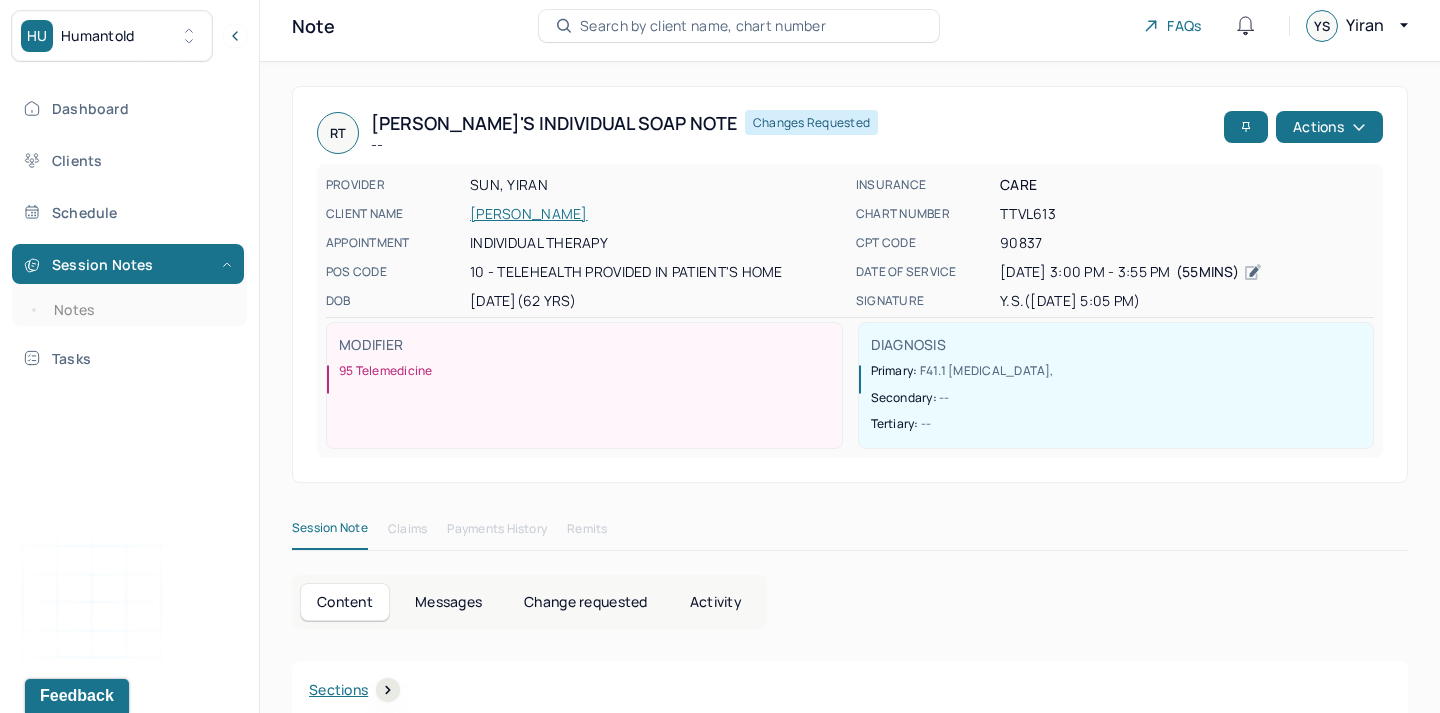 scroll, scrollTop: 0, scrollLeft: 0, axis: both 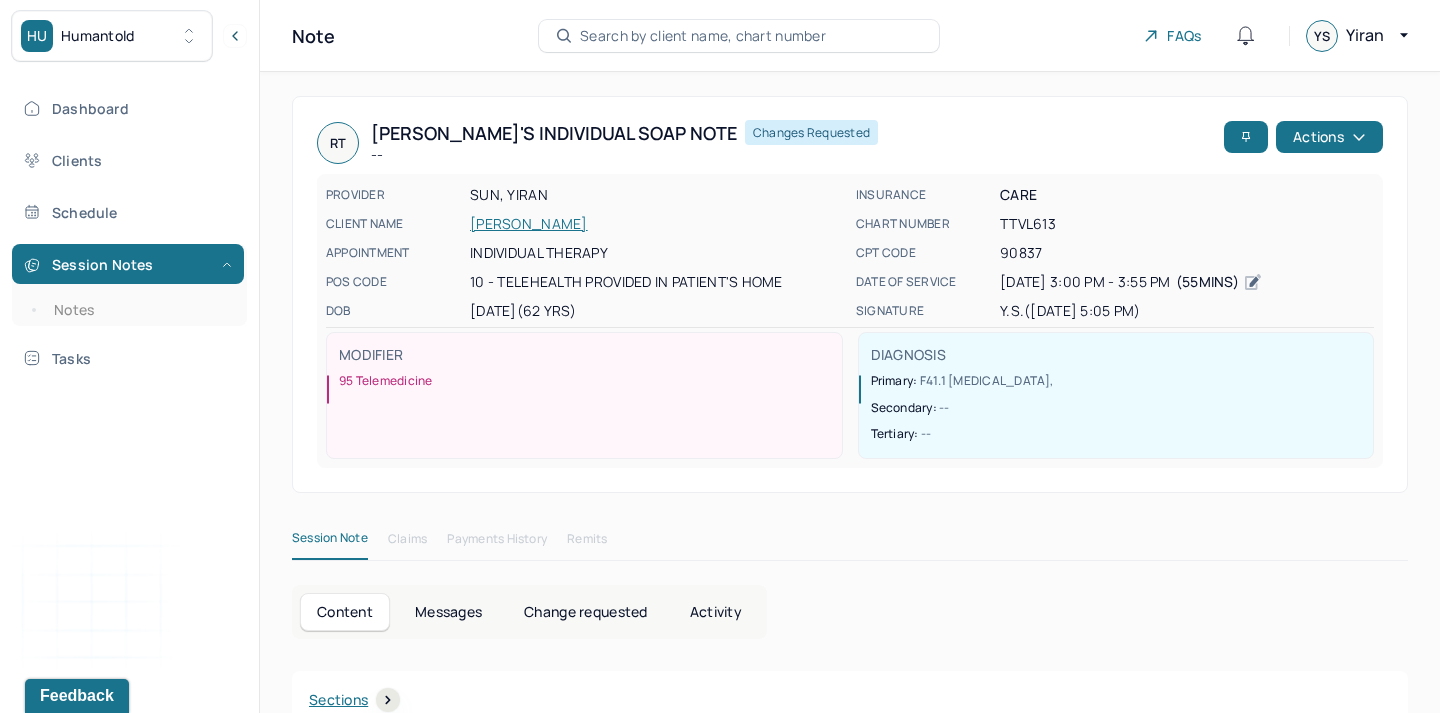 click on "Messages" at bounding box center [448, 612] 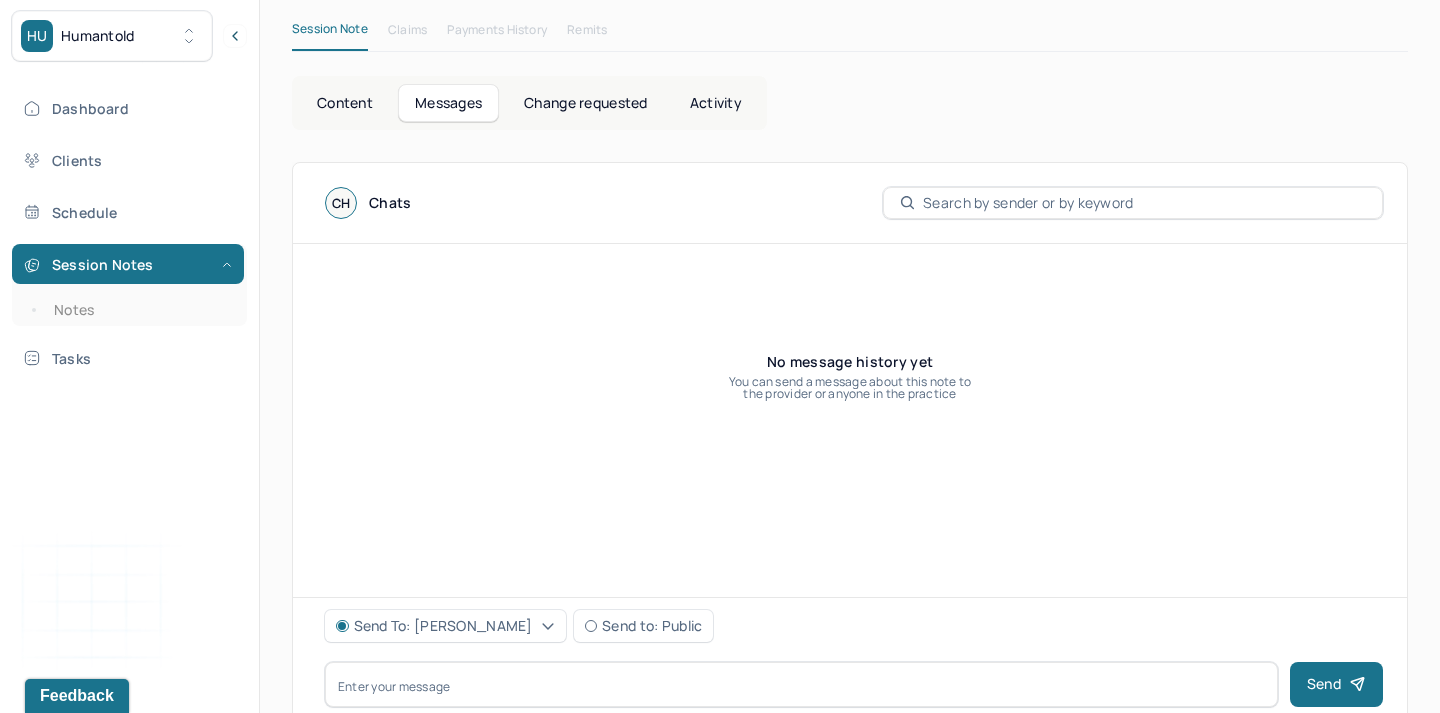 scroll, scrollTop: 553, scrollLeft: 0, axis: vertical 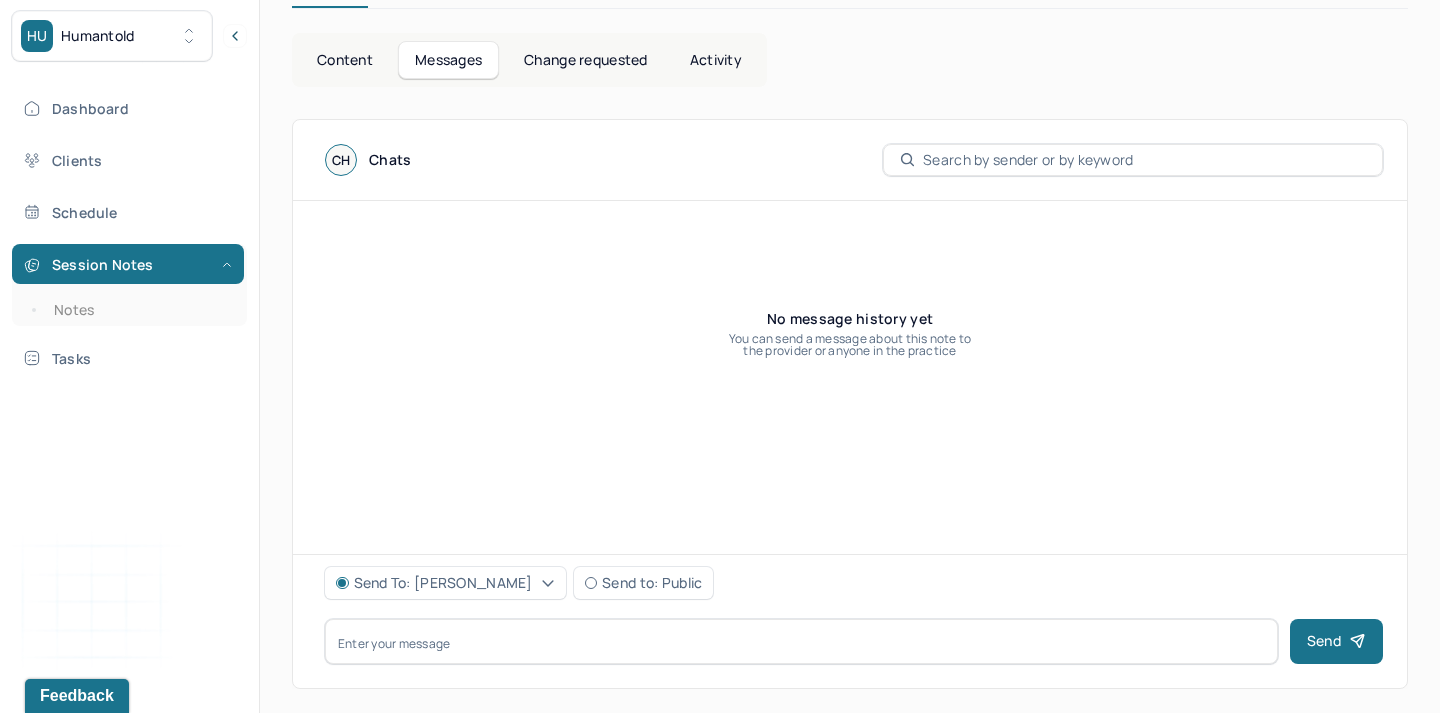 click at bounding box center [801, 641] 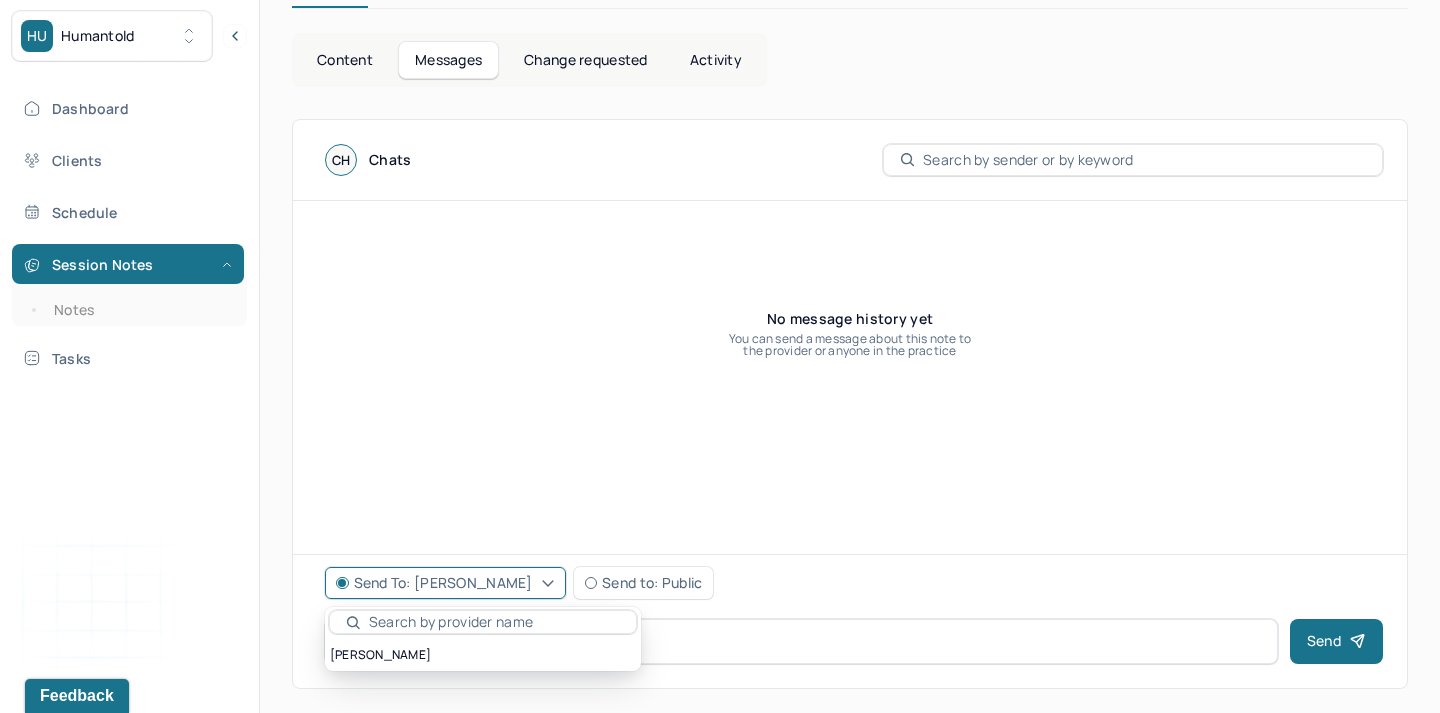 click at bounding box center [494, 622] 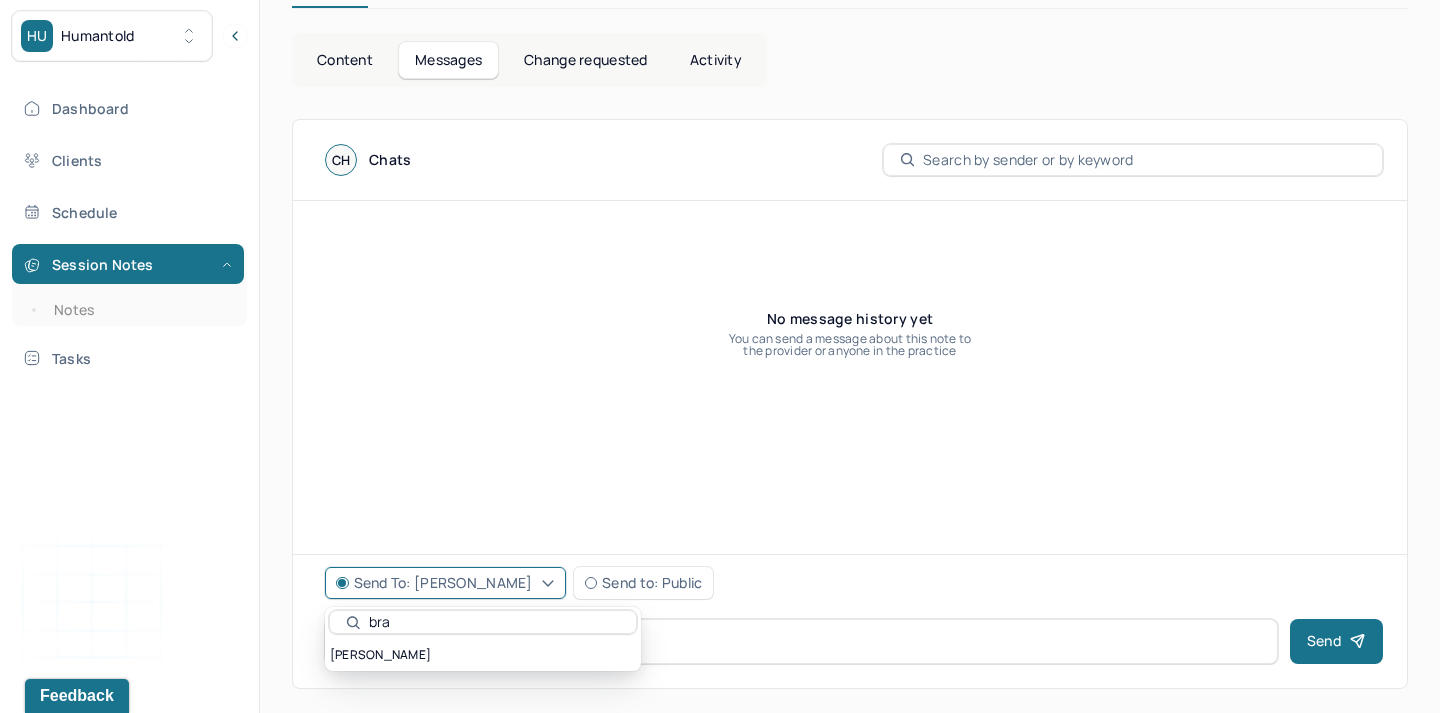 type on "bra" 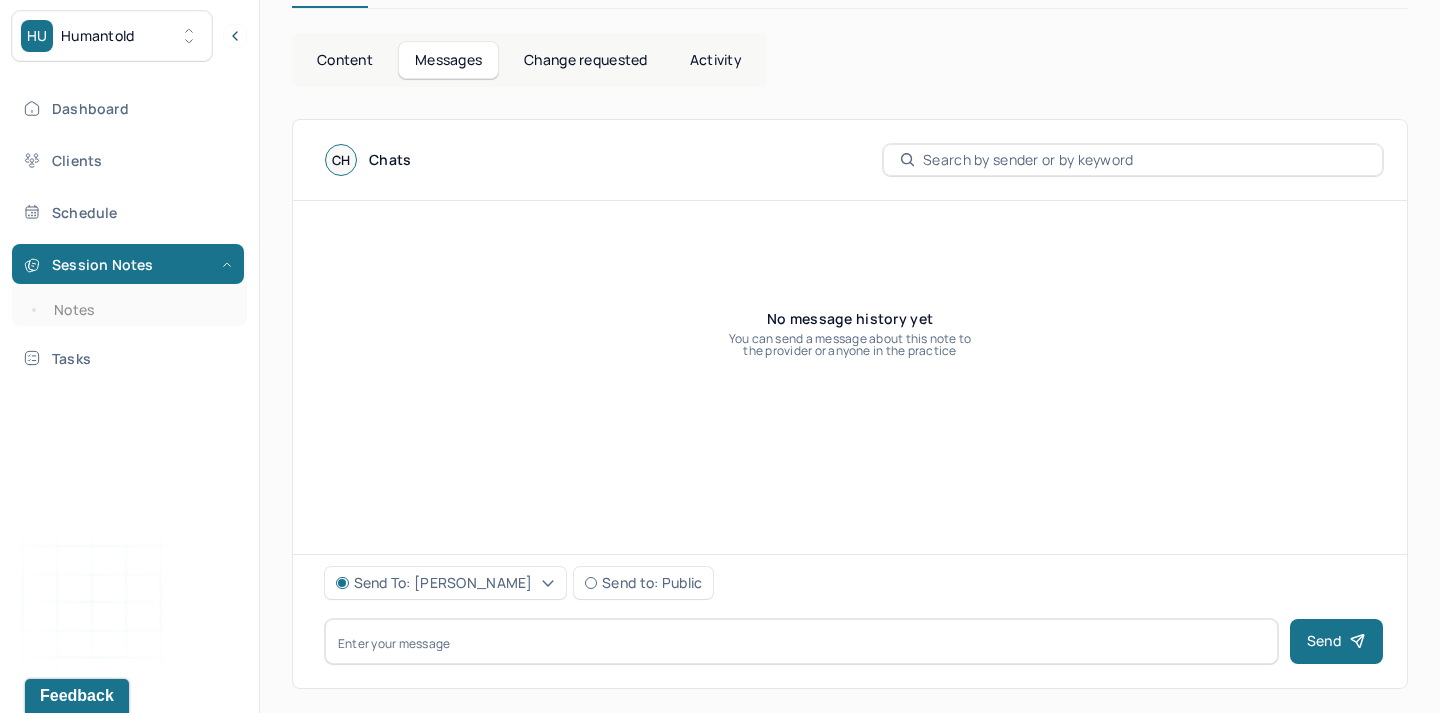 click at bounding box center (801, 641) 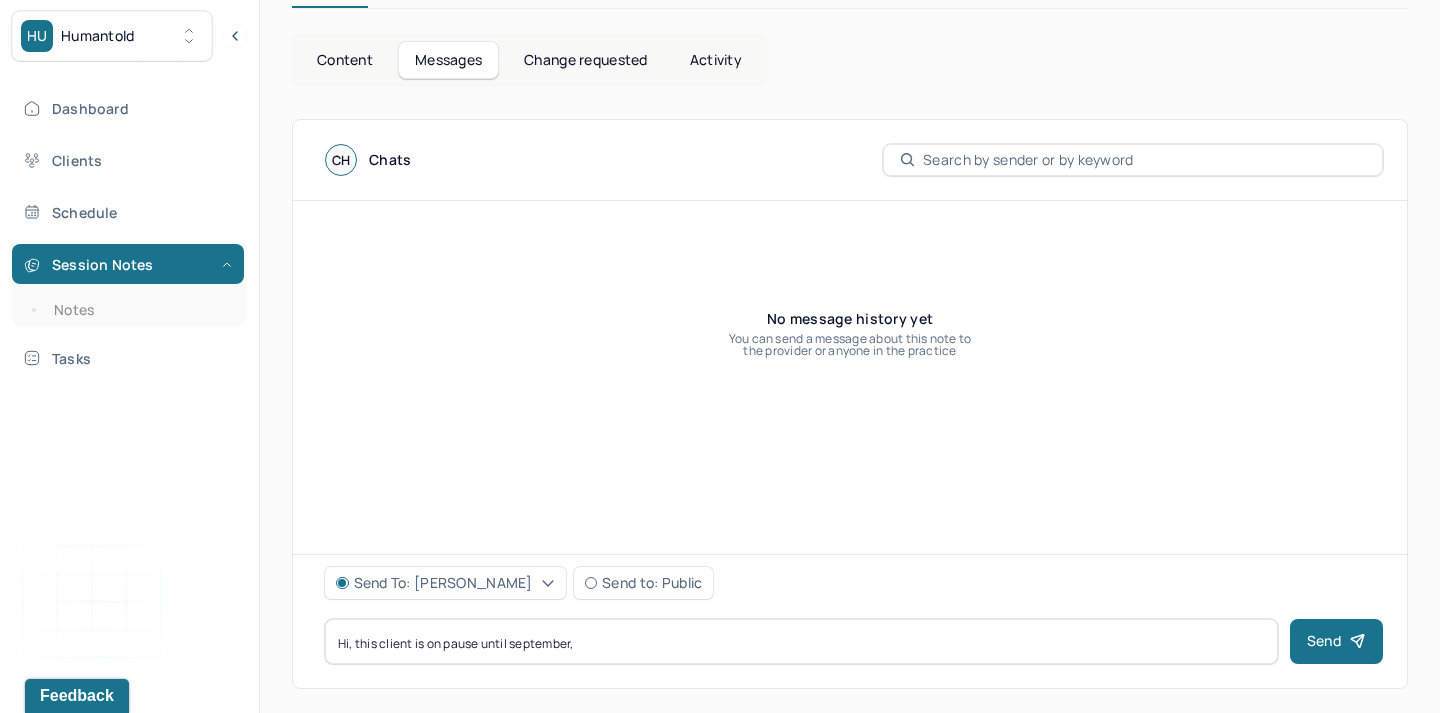 click on "Hi, this client is on pause until september," at bounding box center [801, 641] 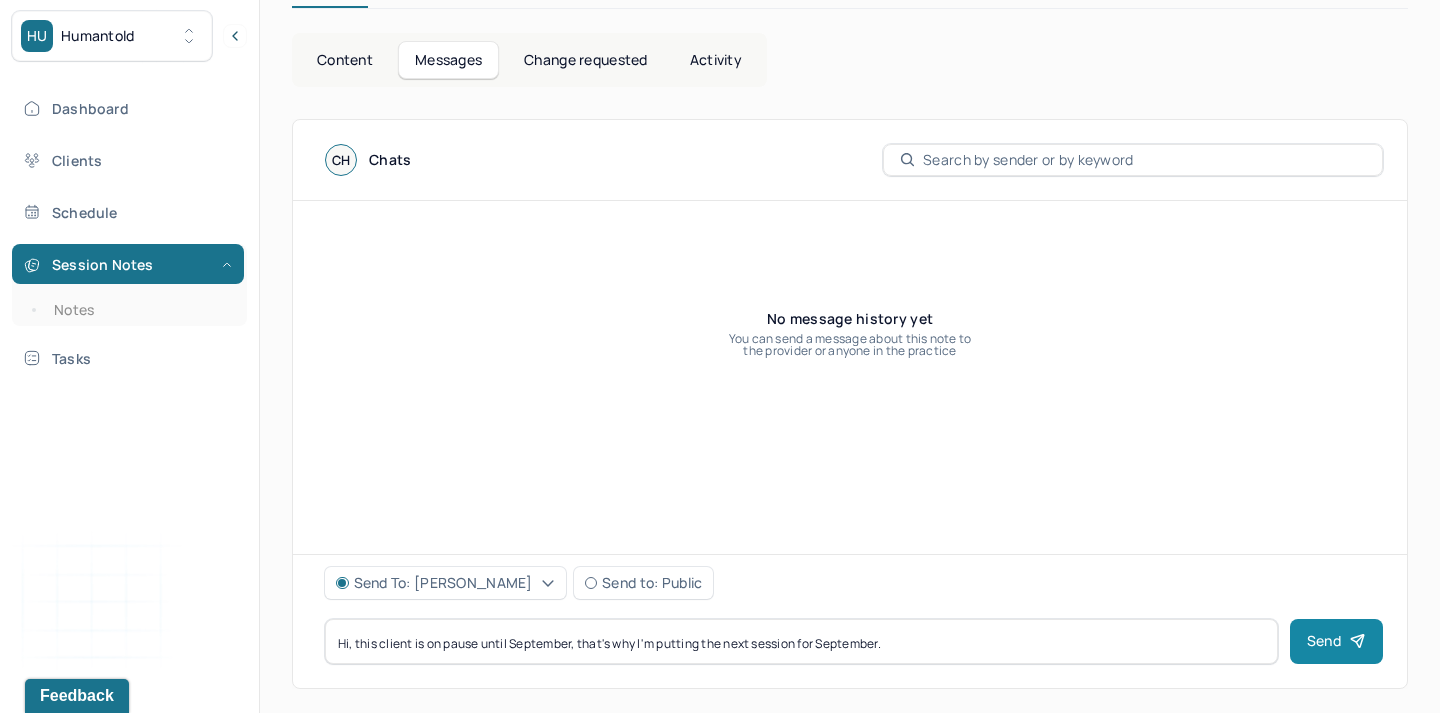type on "Hi, this client is on pause until September, that's why I'm putting the next session for September." 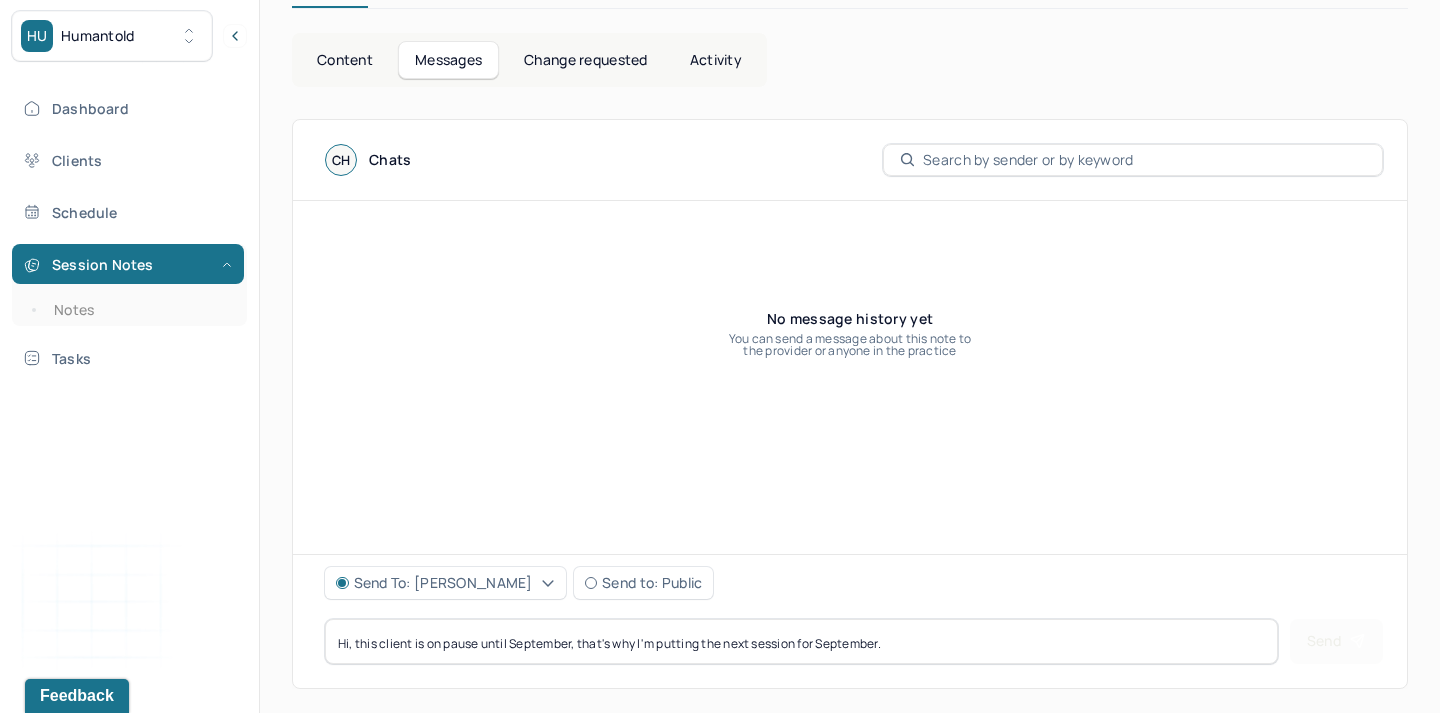 type 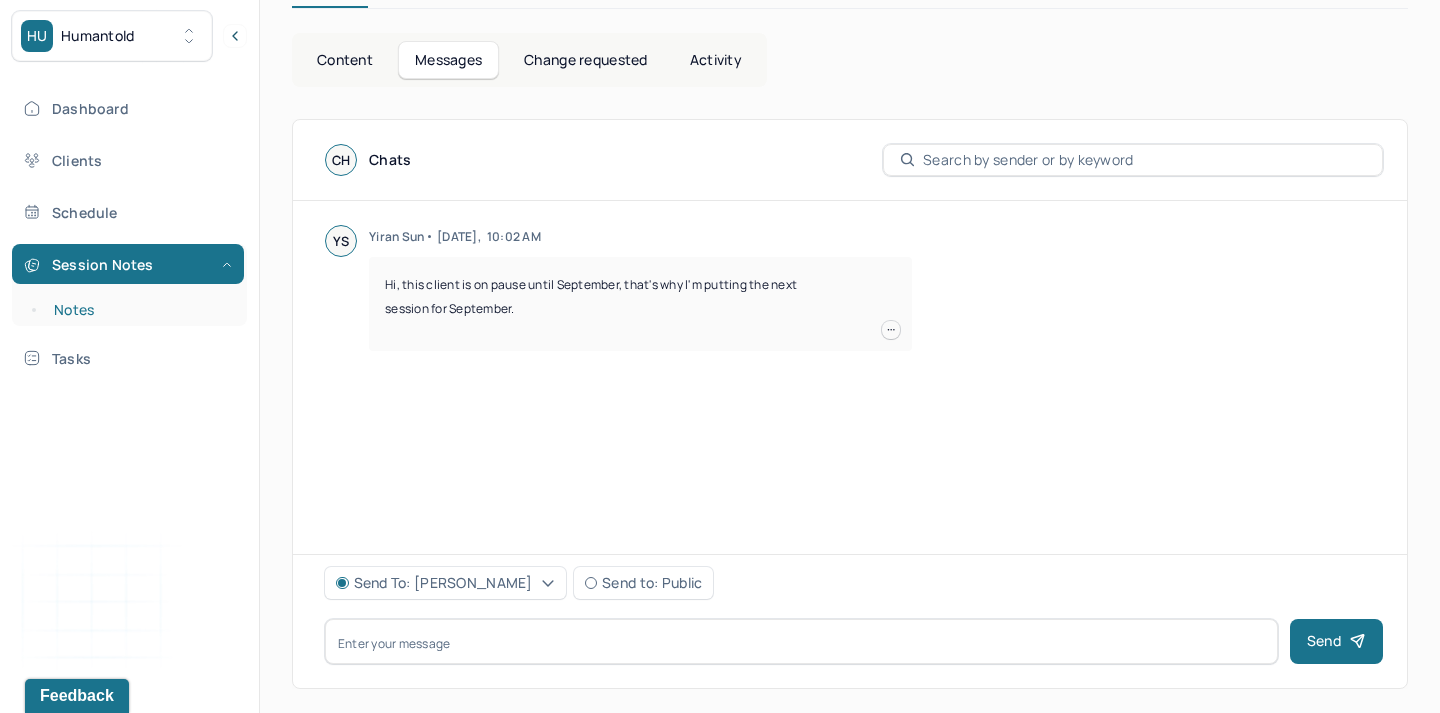 click on "Notes" at bounding box center (139, 310) 